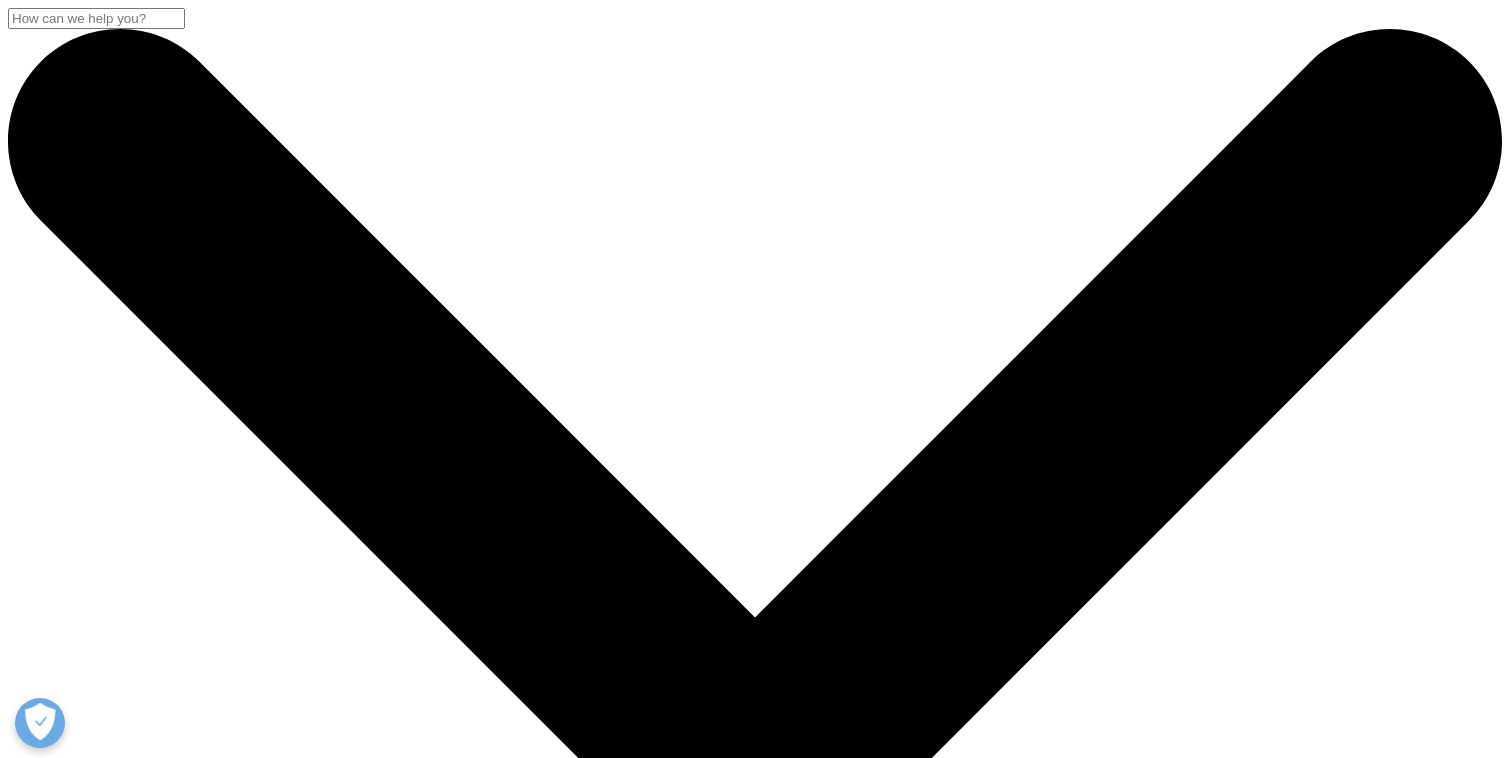 scroll, scrollTop: 0, scrollLeft: 0, axis: both 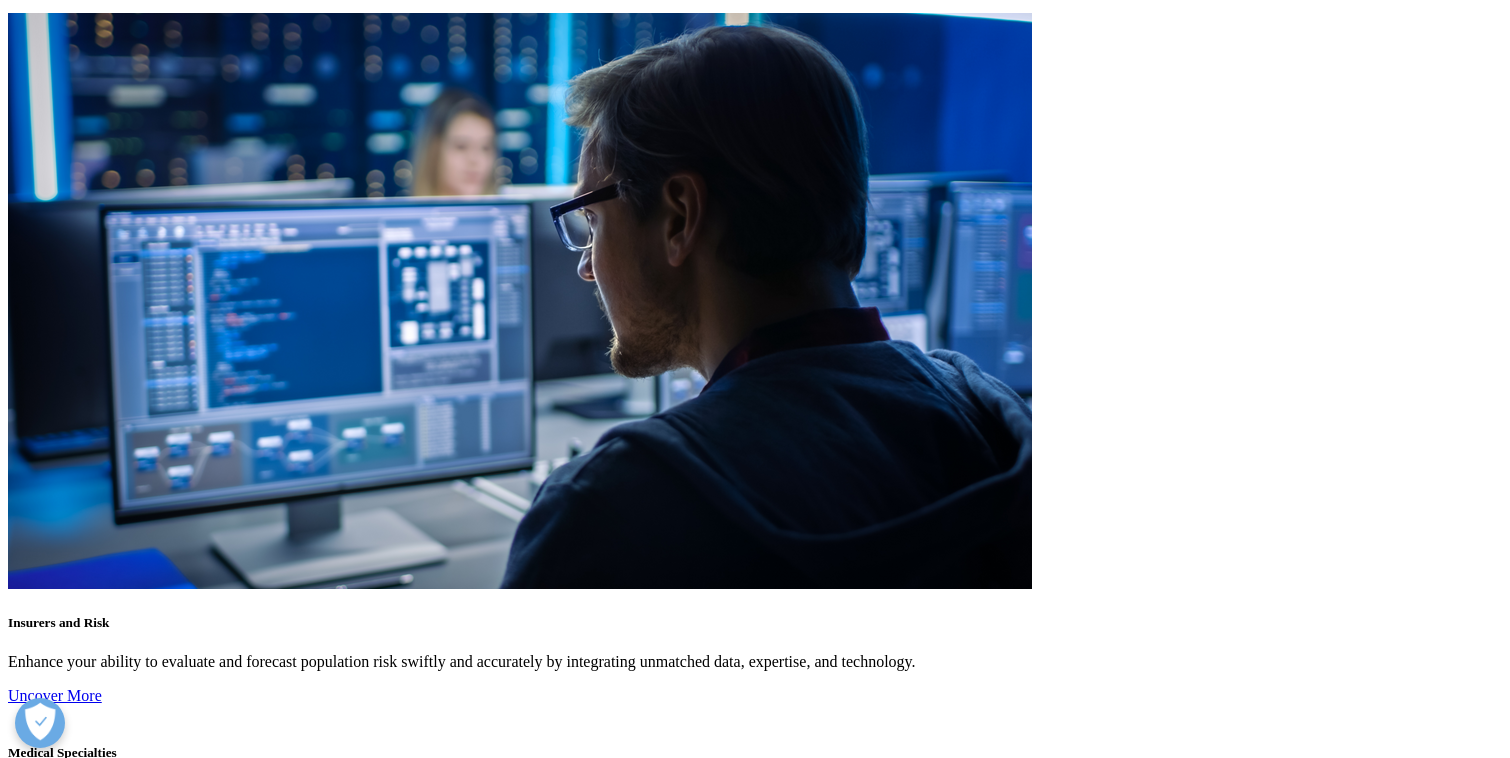 click on "Customer Portal" at bounding box center [103, 5744] 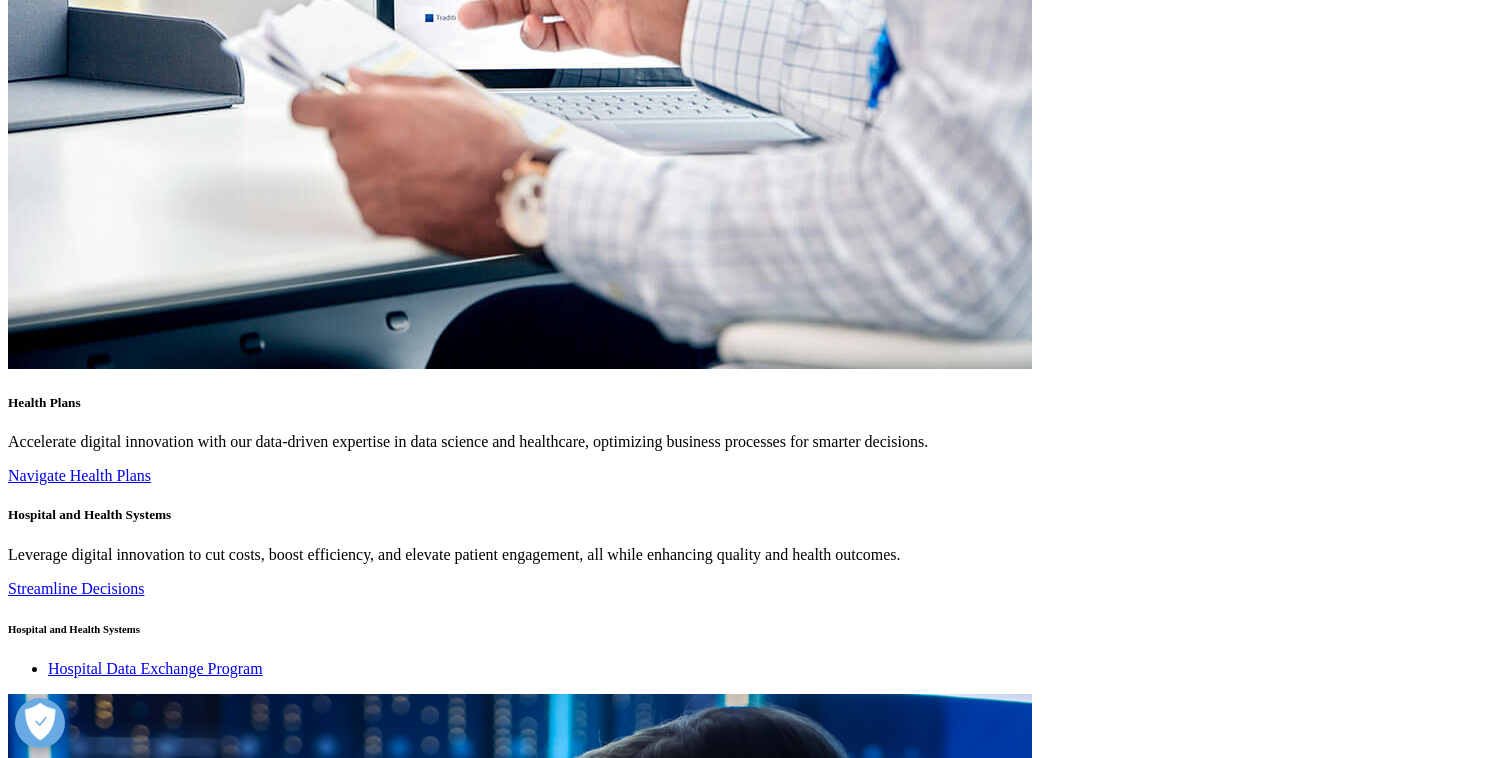 click at bounding box center [97, 3312] 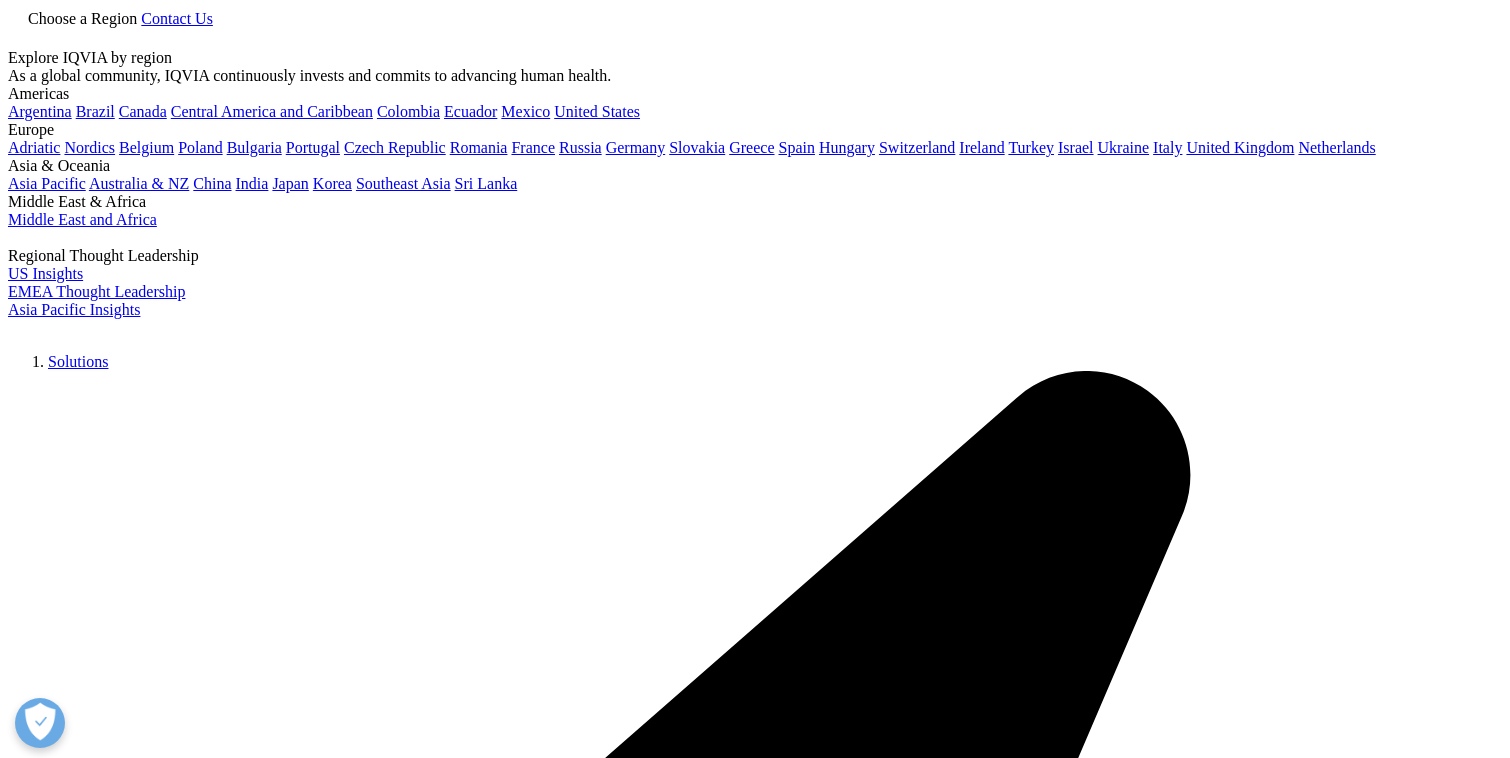 scroll, scrollTop: 0, scrollLeft: 0, axis: both 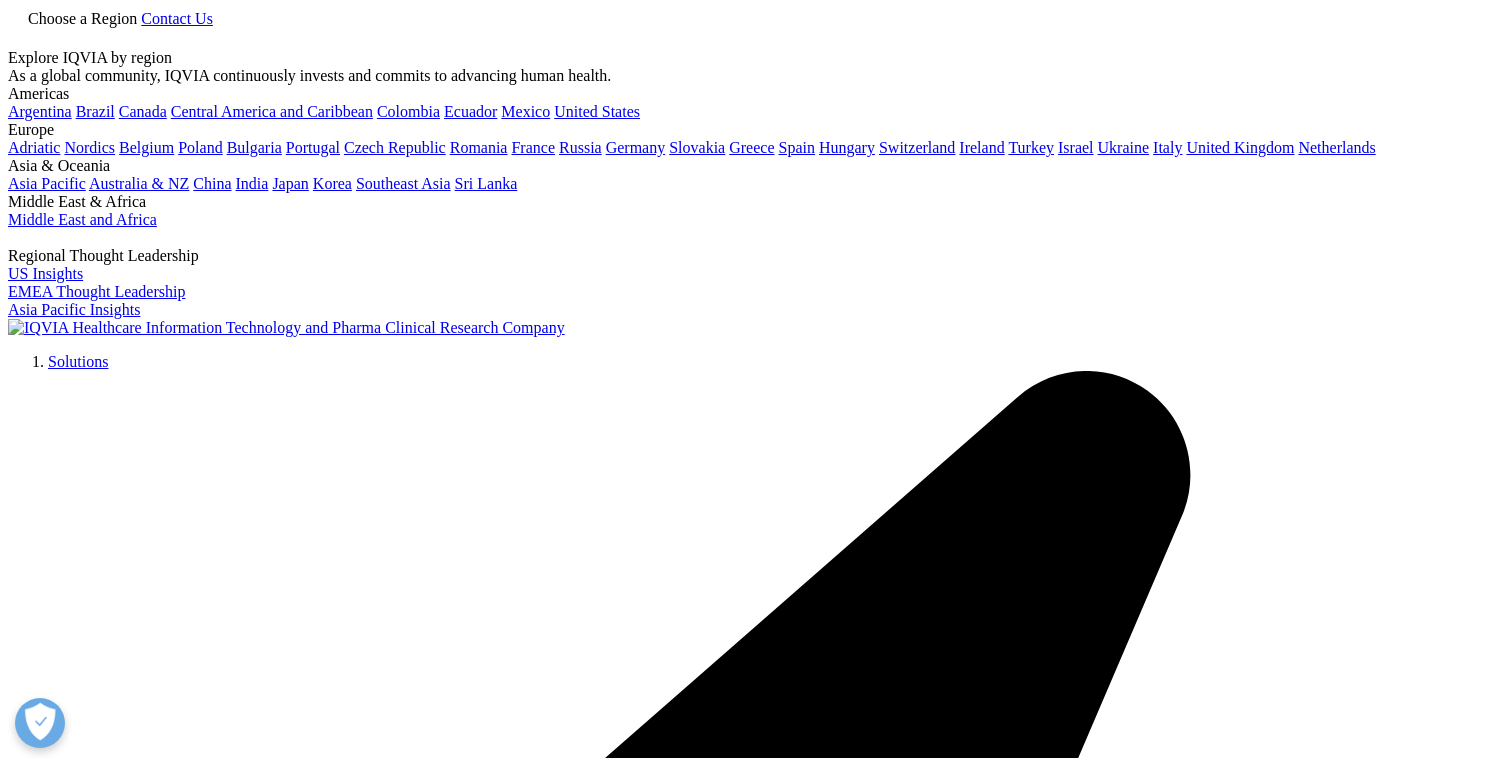 type on "rebate fulfillment form" 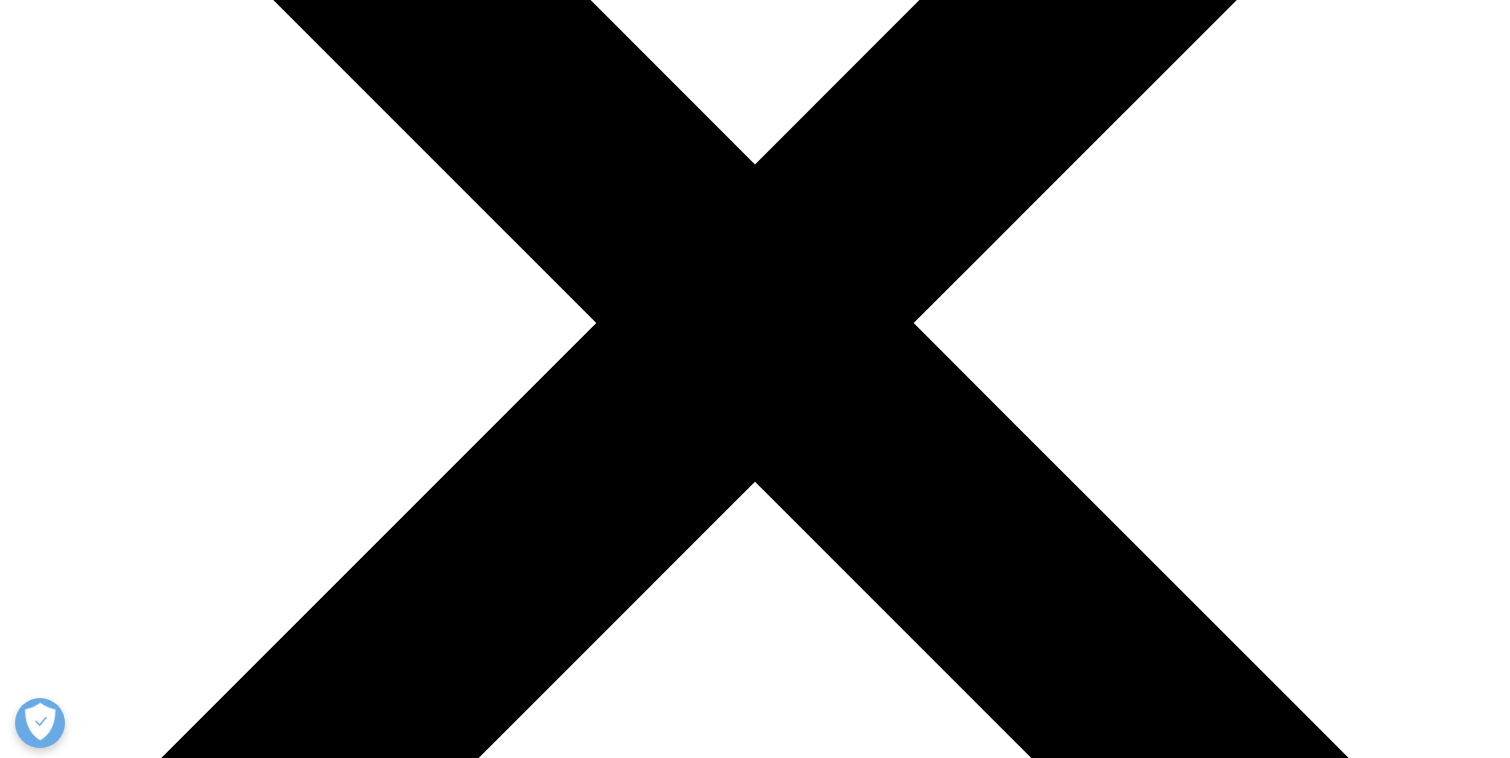 scroll, scrollTop: 455, scrollLeft: 0, axis: vertical 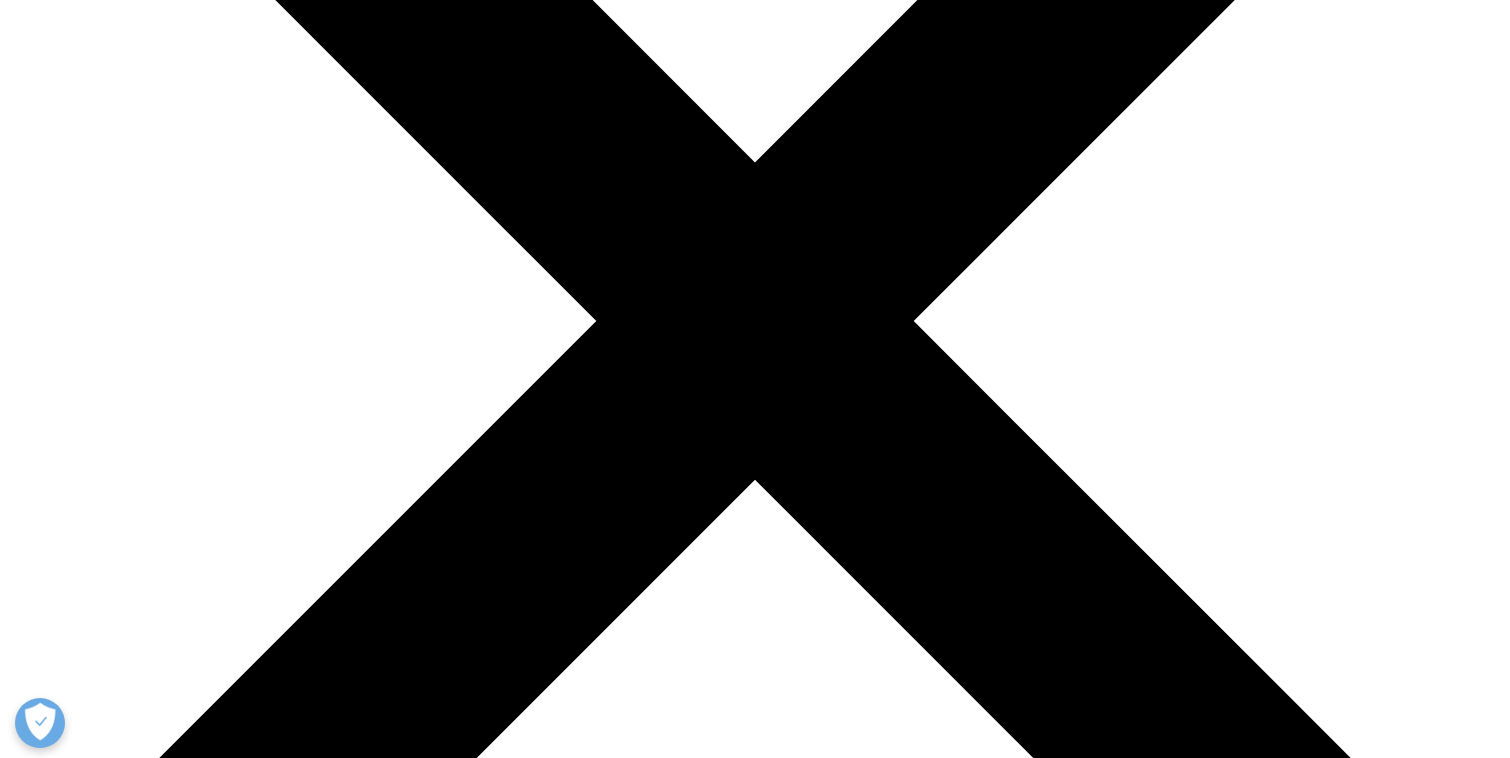 click on "Copay and Reimbursement Support Tools" at bounding box center [142, 48256] 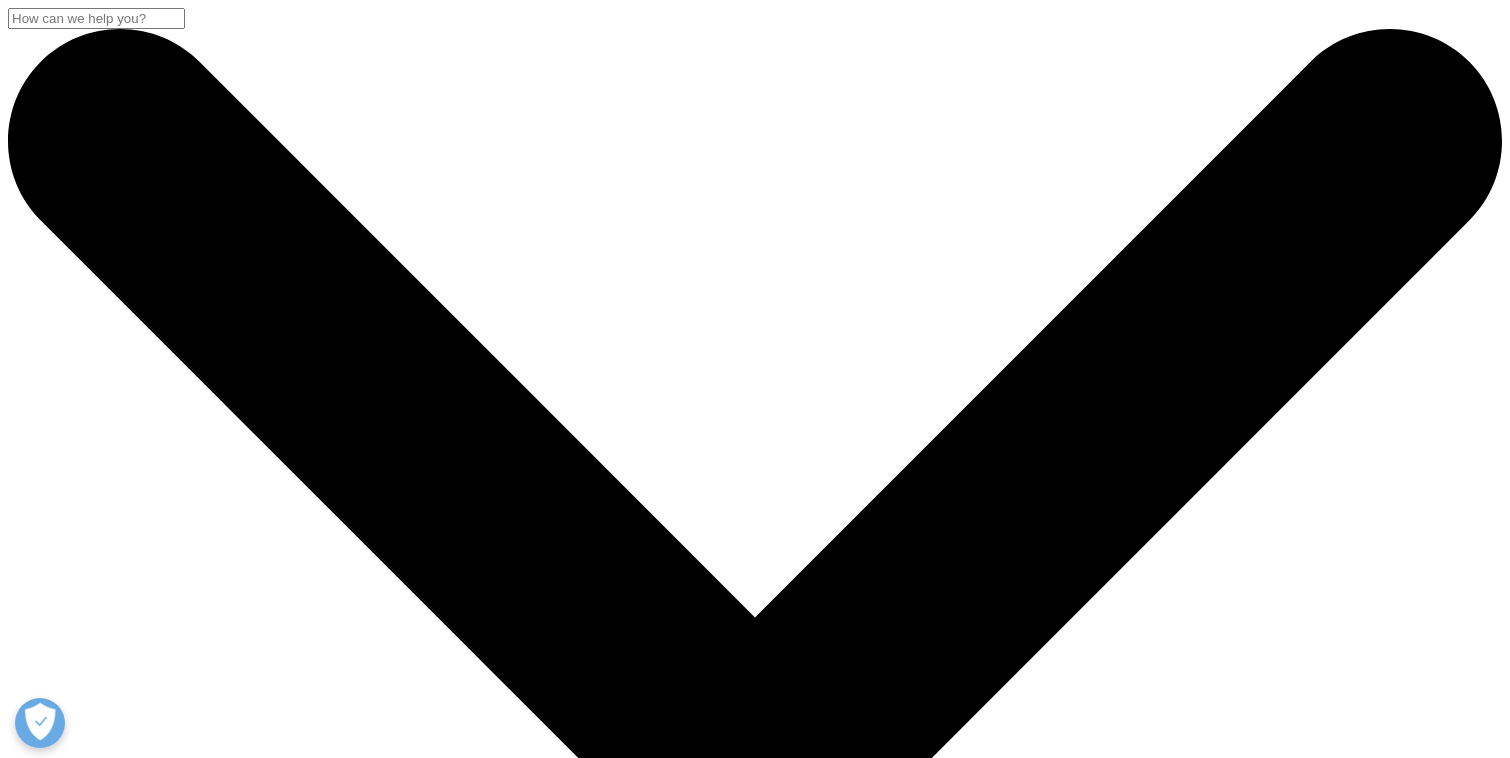 scroll, scrollTop: 0, scrollLeft: 0, axis: both 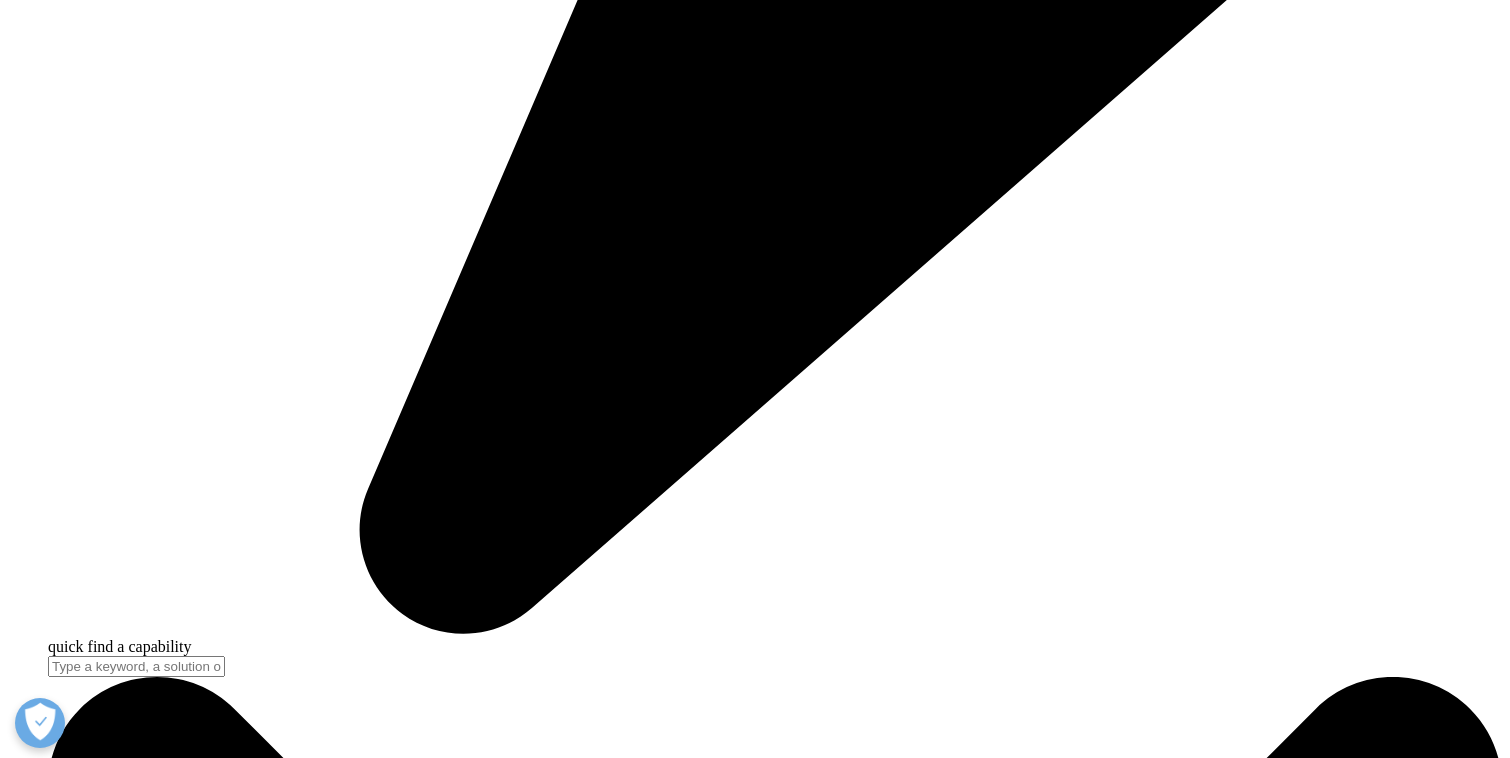 click on "Sitemap" at bounding box center [74, 41619] 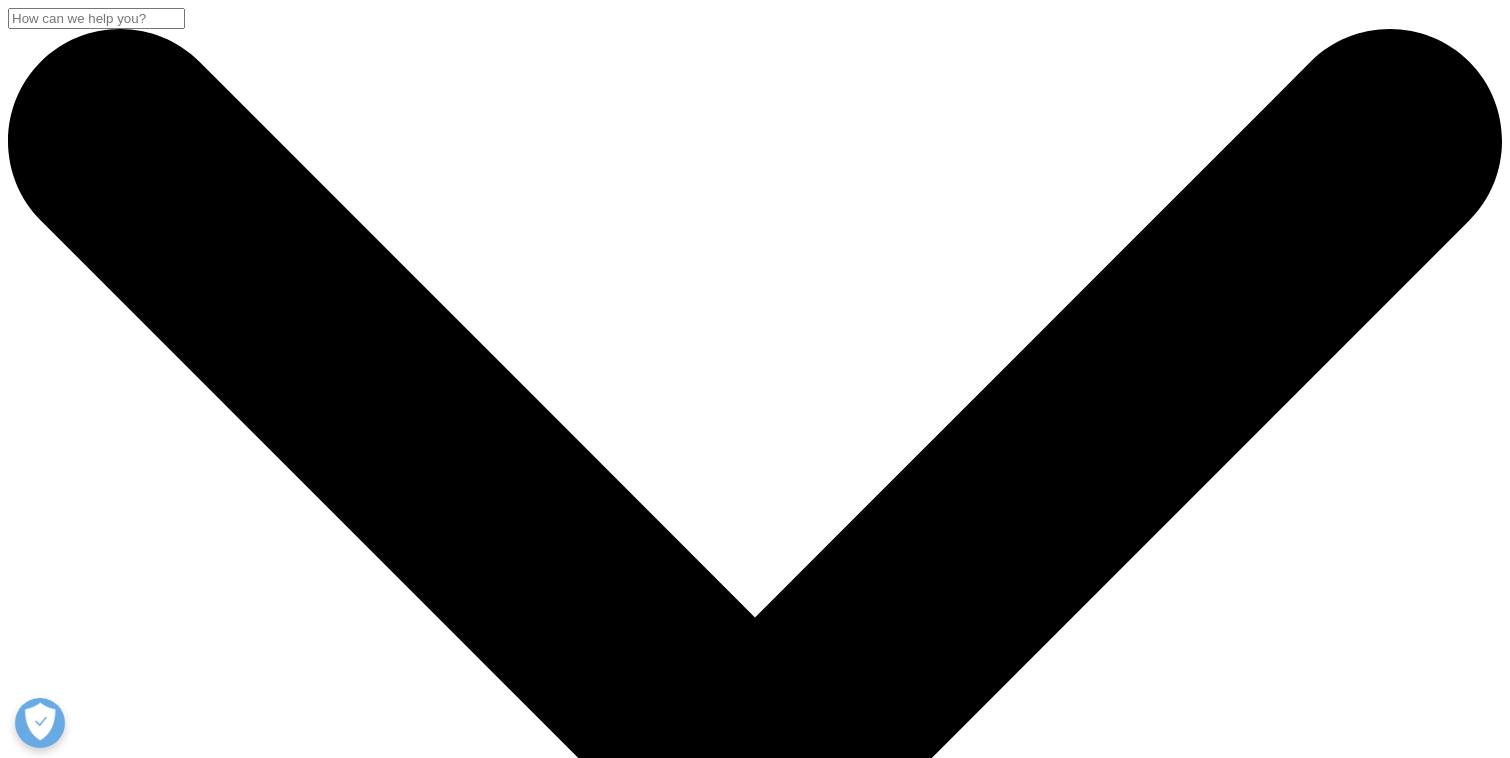 scroll, scrollTop: 0, scrollLeft: 0, axis: both 